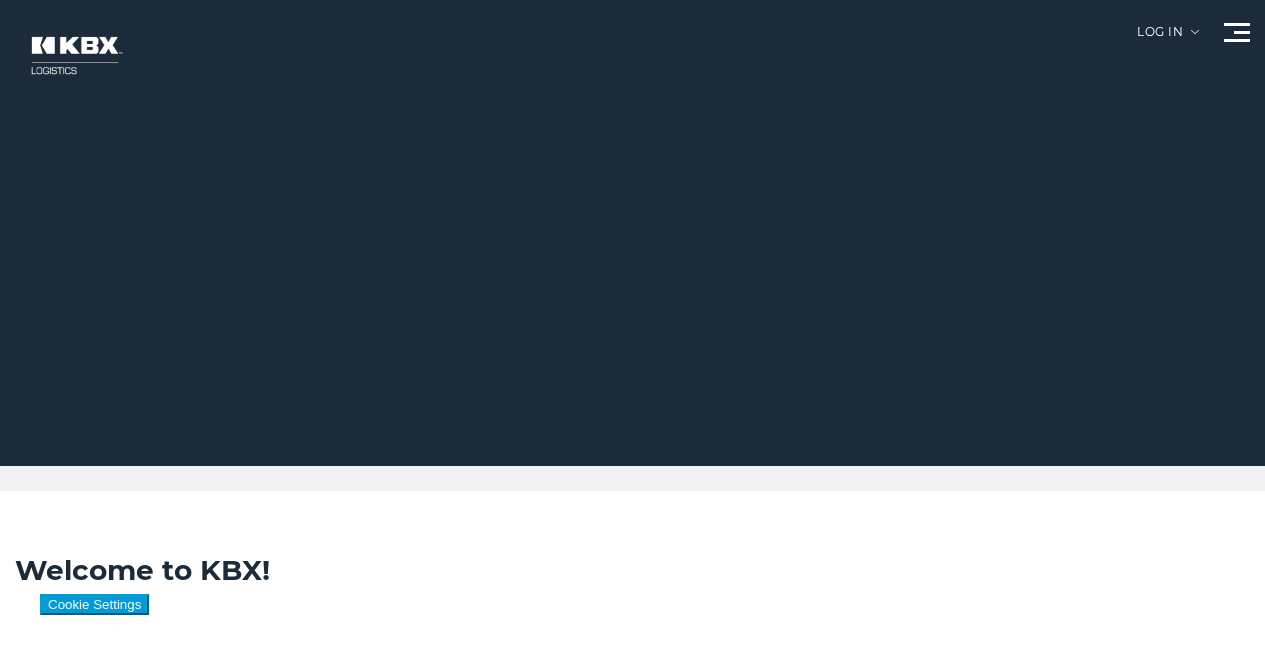scroll, scrollTop: 0, scrollLeft: 0, axis: both 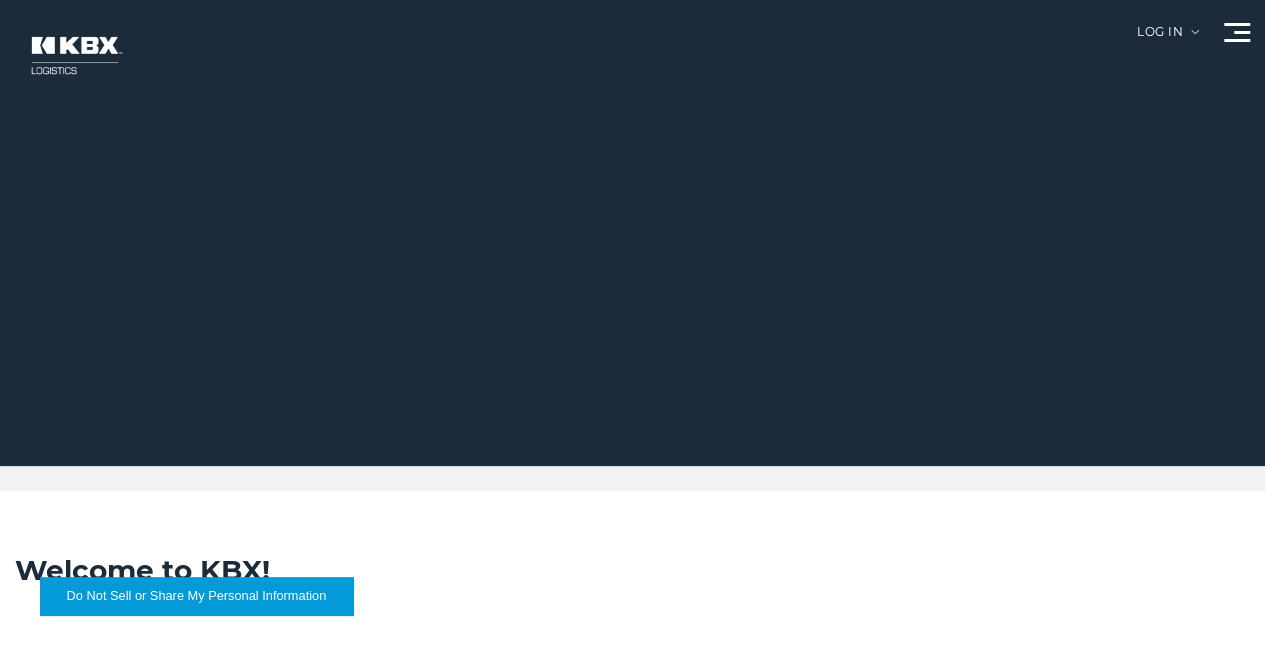 click on "Log in
LOGISTICS
RAIL
INTERNATIONAL
LOADSHOP
Home
Company
About Us
Careers
Contact Us
SHIPPERS
Our Solutions
Trucking
International
RAIL
Carriers
Become a Carrier
Fuel Card
Carrier Integrations
Technology
RESOURCES
Case Studies
Infographics
In The News" at bounding box center [632, 2648] 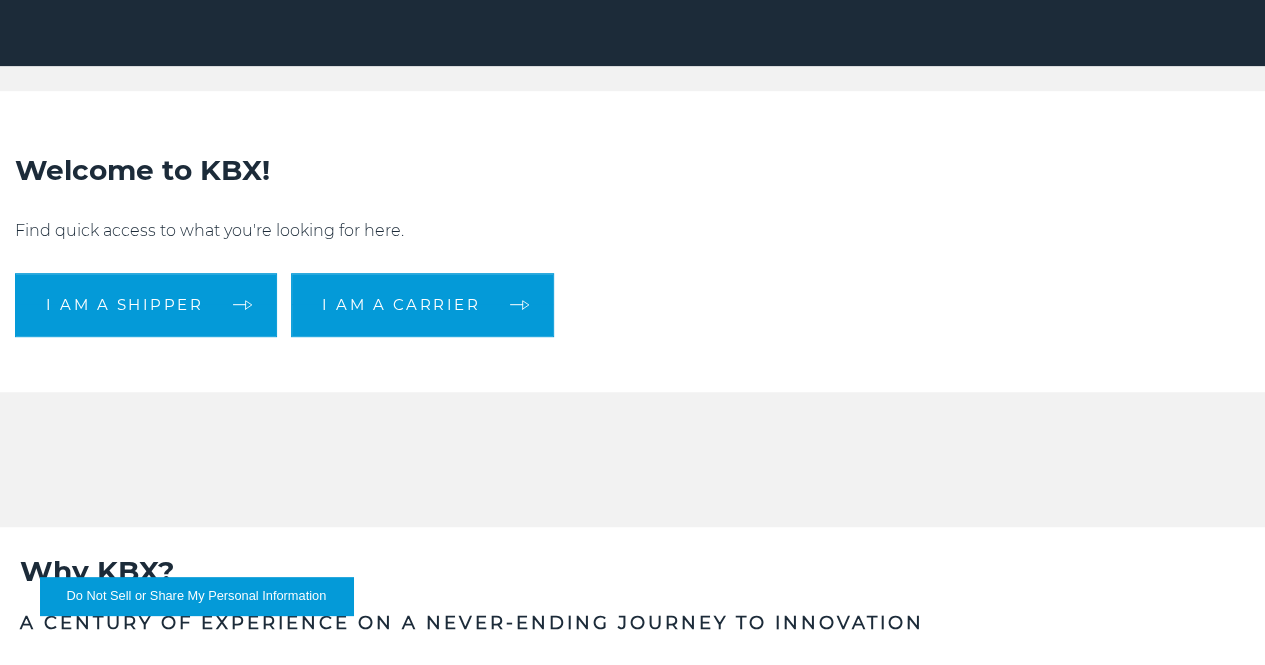 scroll, scrollTop: 0, scrollLeft: 0, axis: both 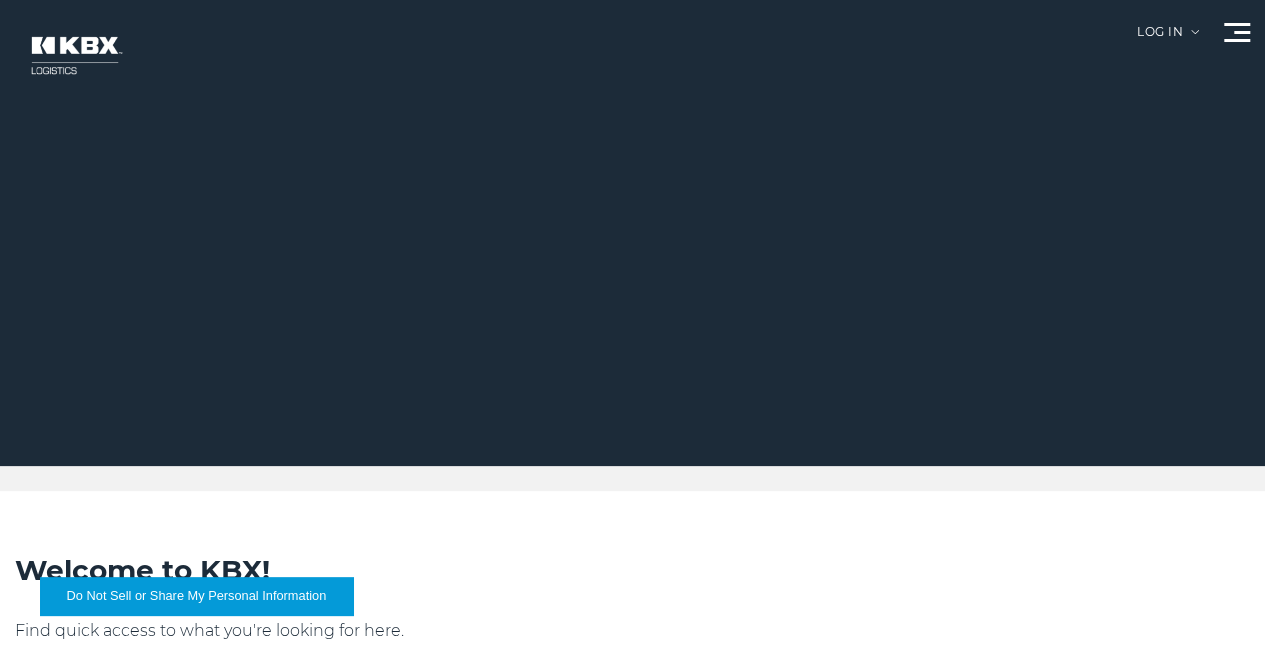 click on "RAIL" at bounding box center (0, 0) 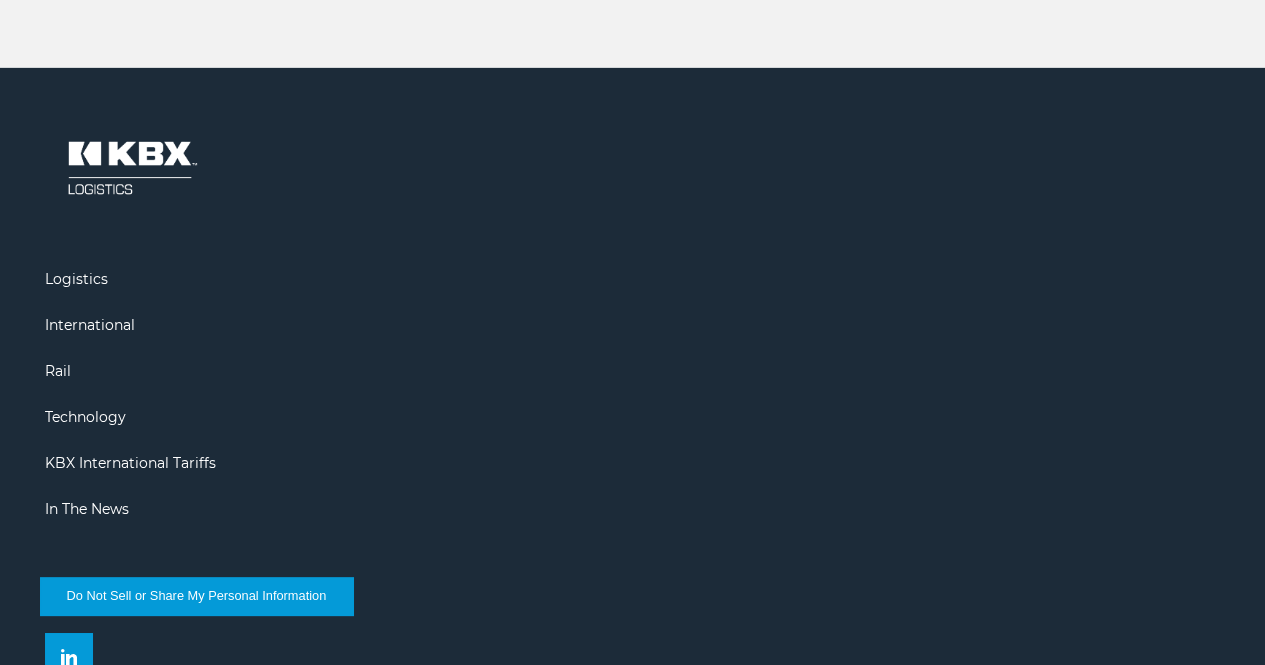 scroll, scrollTop: 3100, scrollLeft: 0, axis: vertical 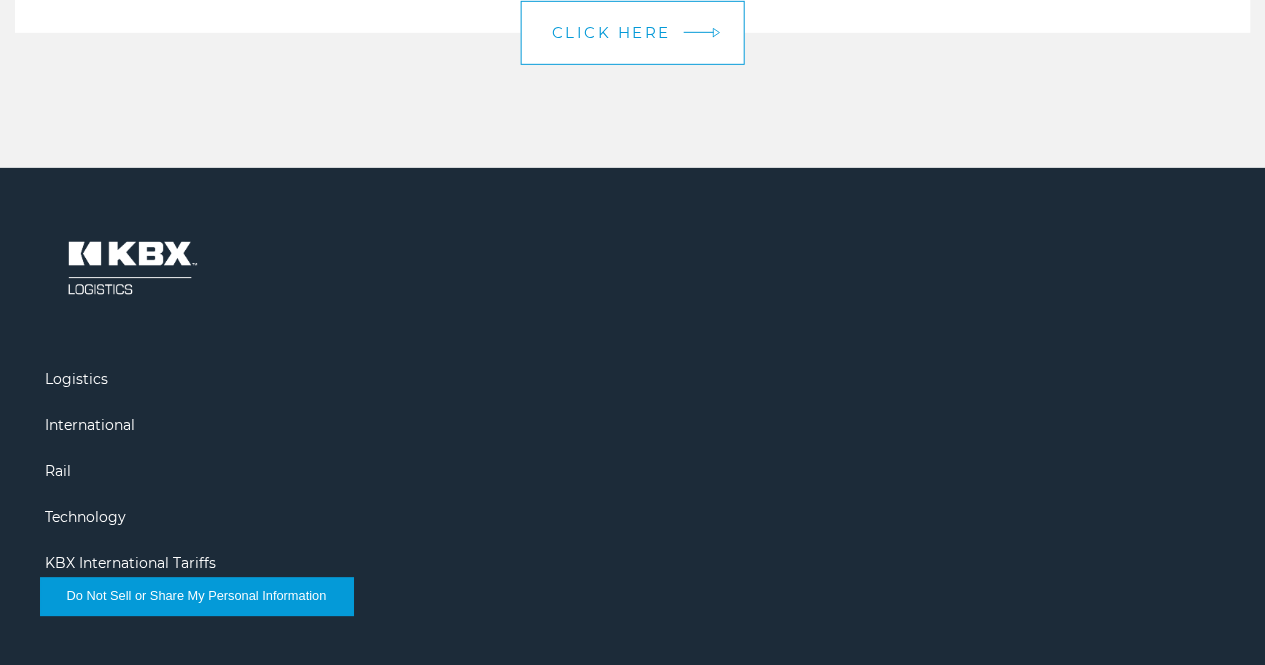 click on "CLICK HERE" at bounding box center (611, 32) 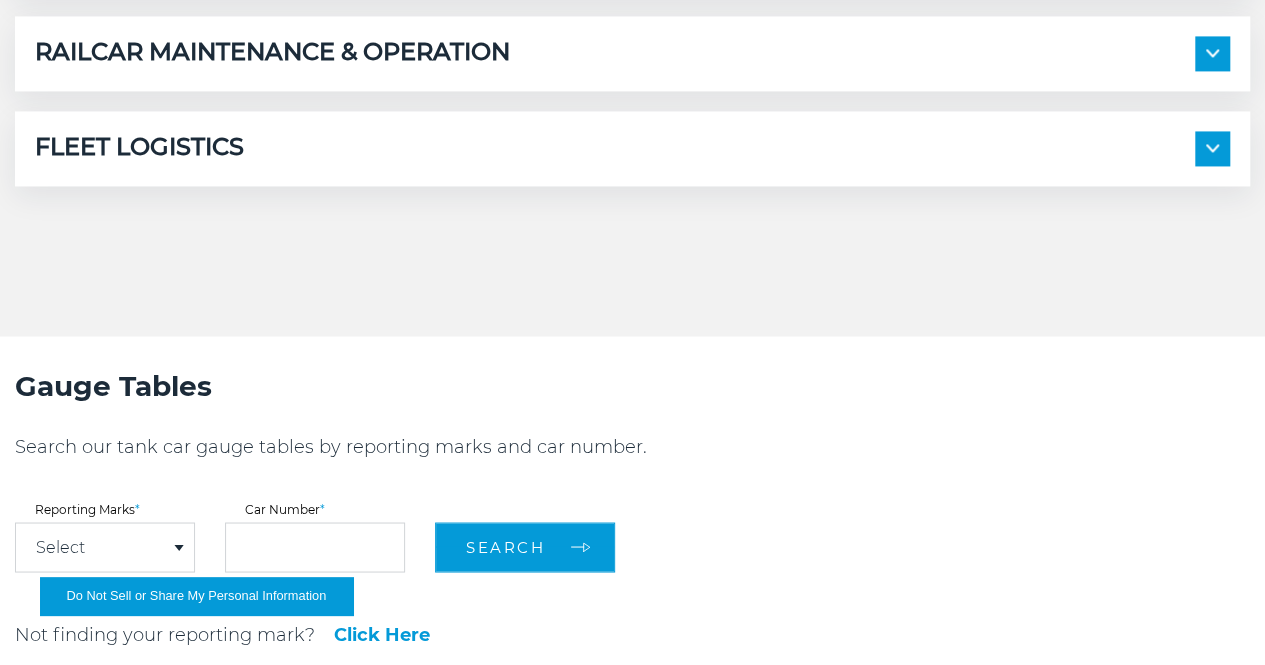 scroll, scrollTop: 1500, scrollLeft: 0, axis: vertical 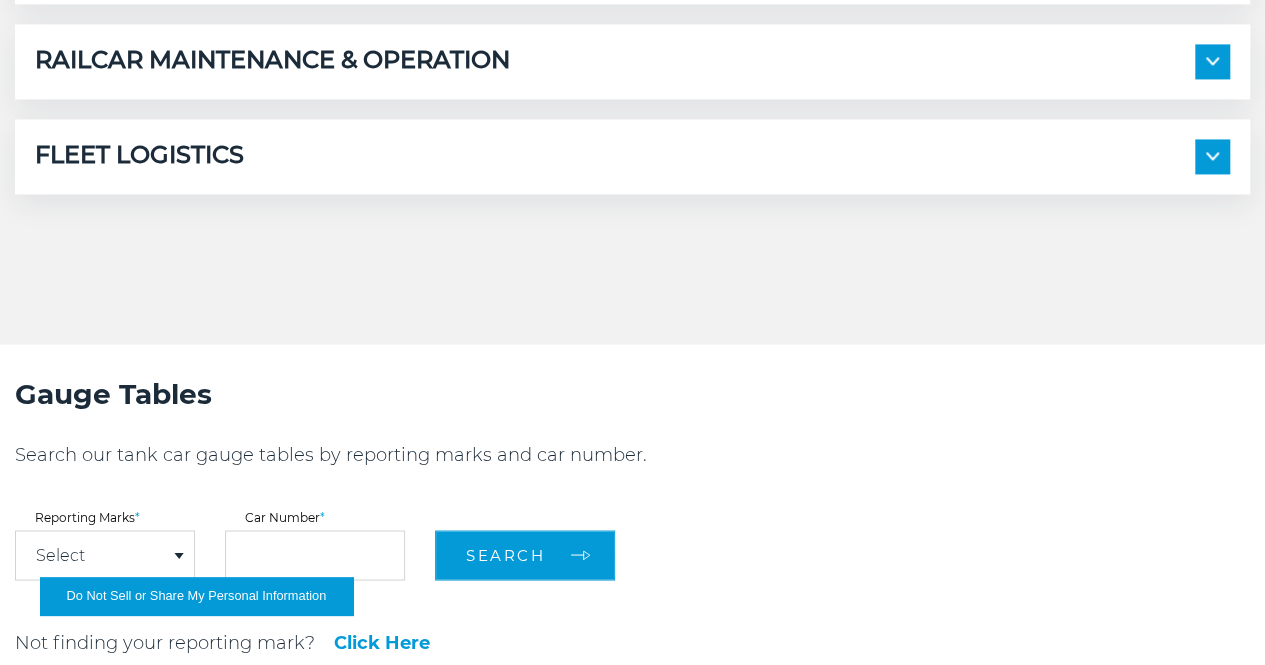 click at bounding box center (1212, 156) 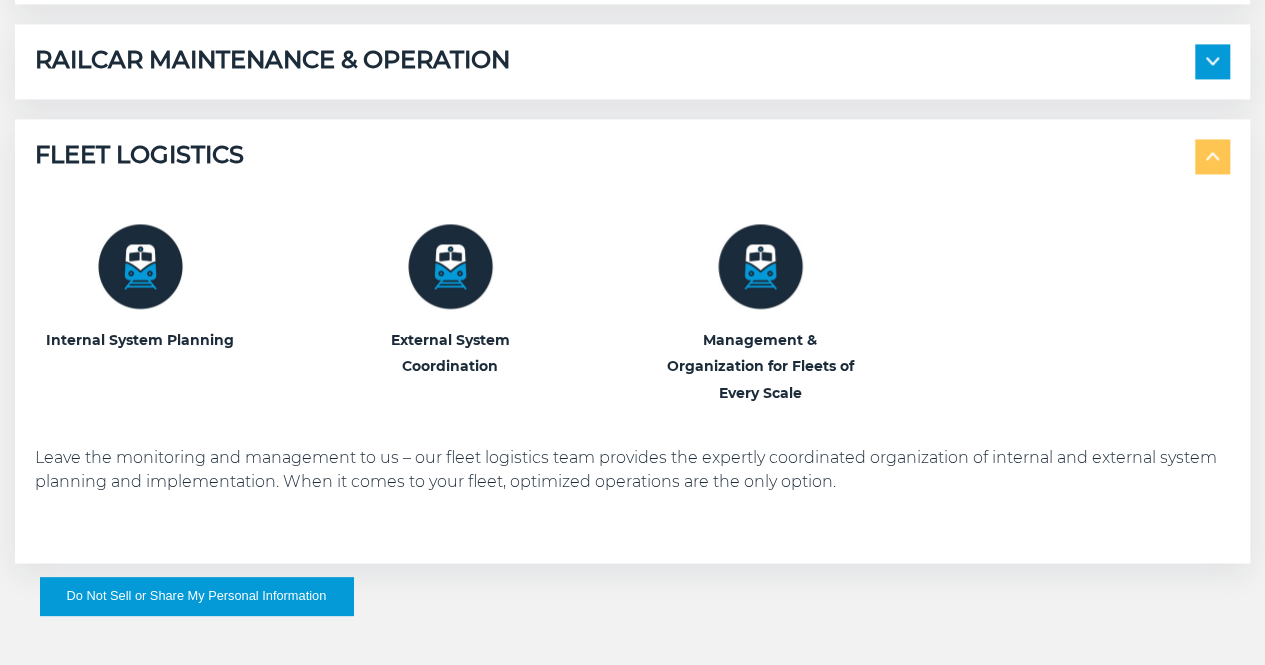 click at bounding box center [760, 266] 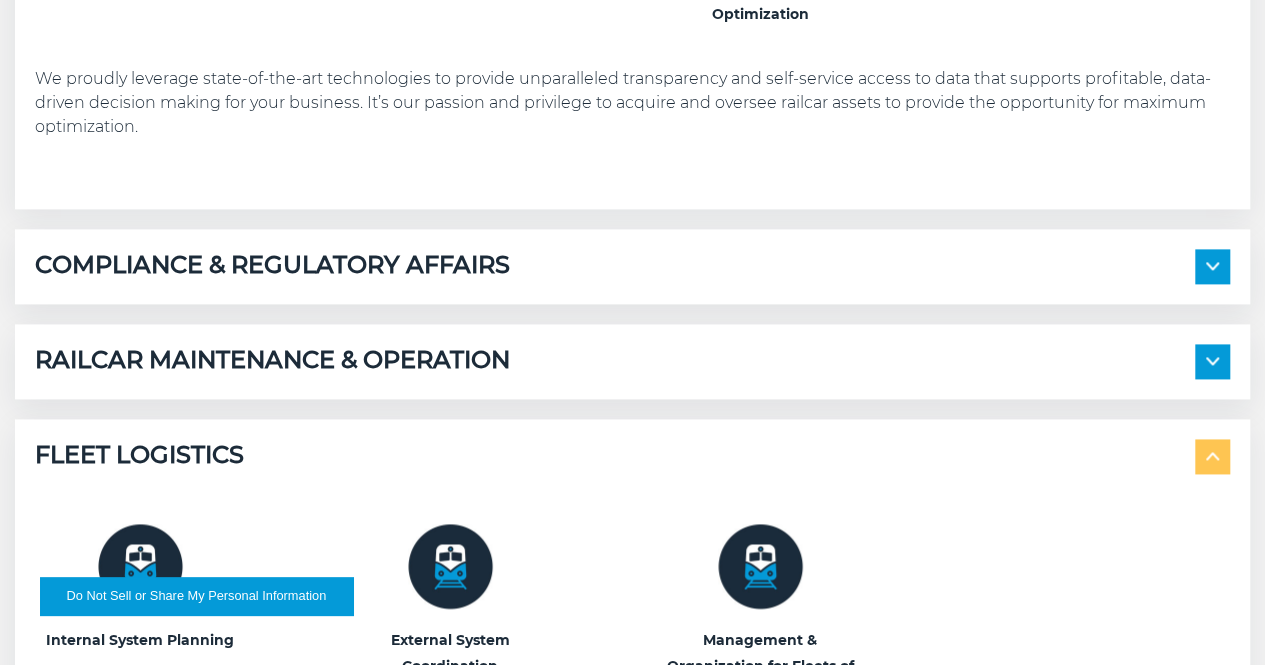 scroll, scrollTop: 1300, scrollLeft: 0, axis: vertical 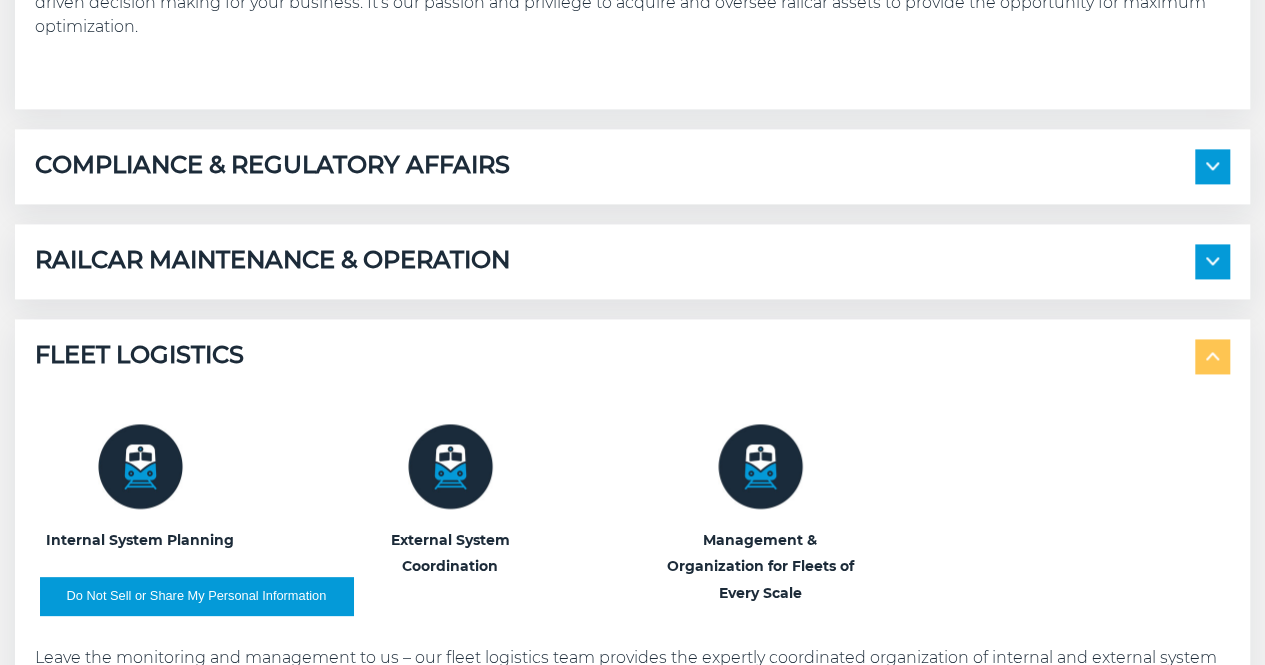 click at bounding box center (1212, 261) 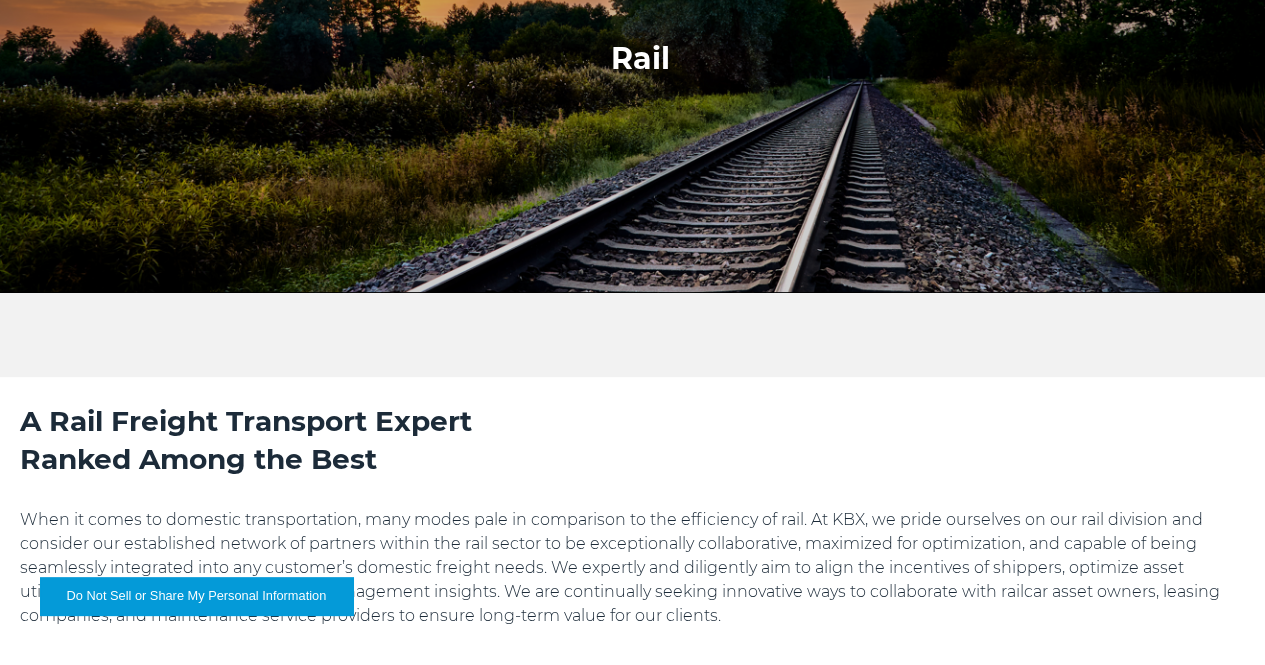 scroll, scrollTop: 200, scrollLeft: 0, axis: vertical 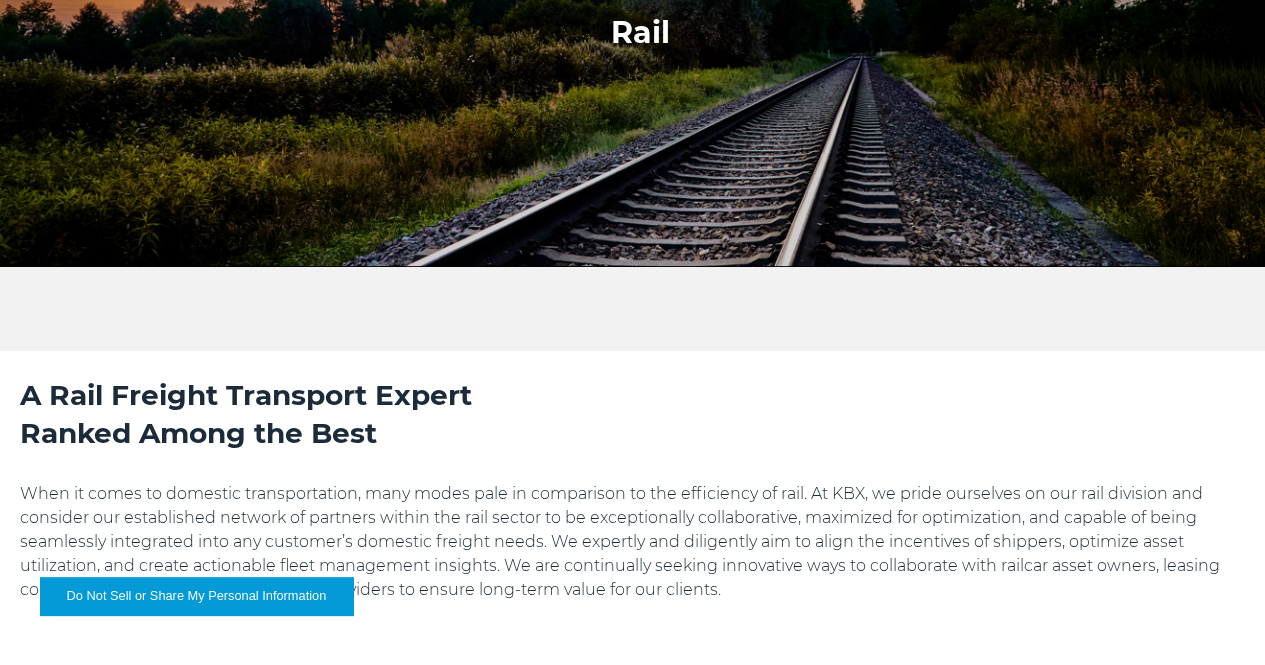 click on "RESOURCES" at bounding box center [0, 0] 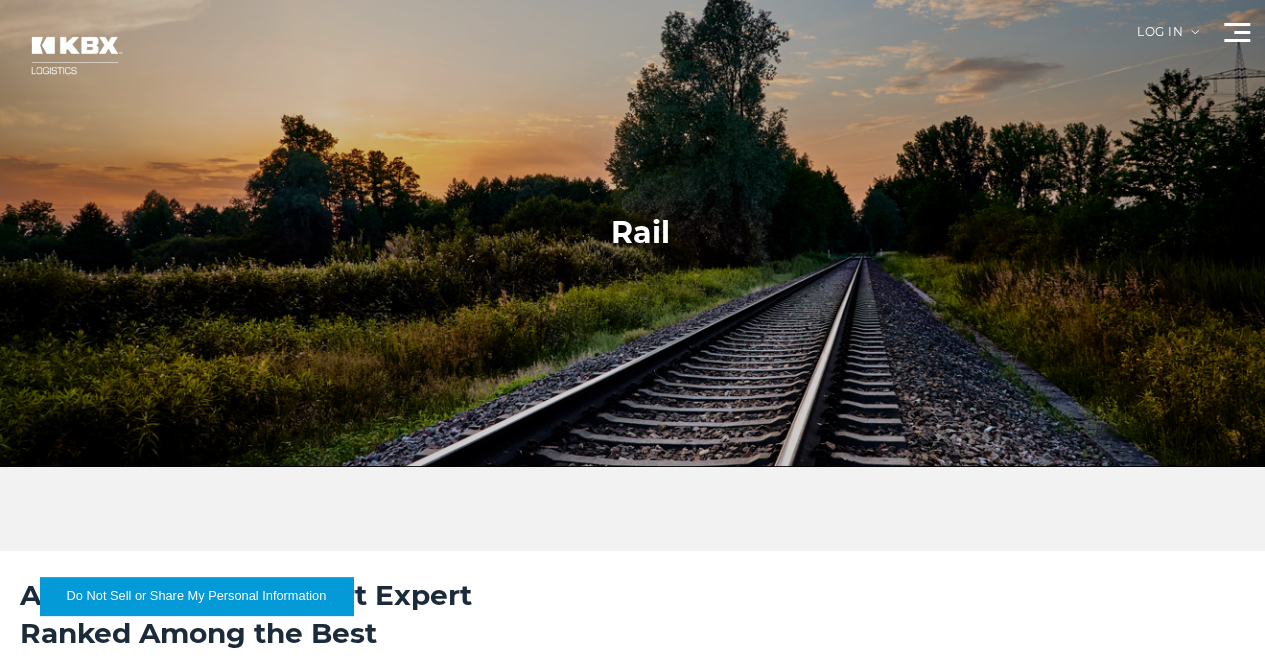 click on "Our Solutions" at bounding box center [0, 0] 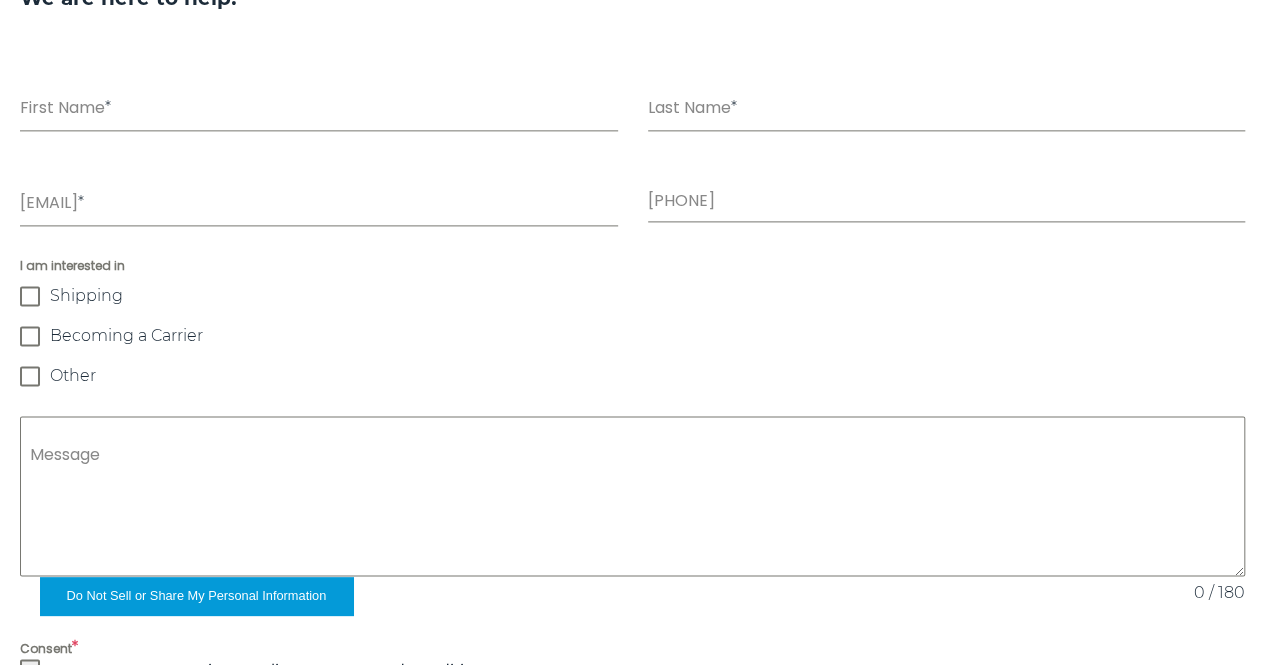 scroll, scrollTop: 1006, scrollLeft: 0, axis: vertical 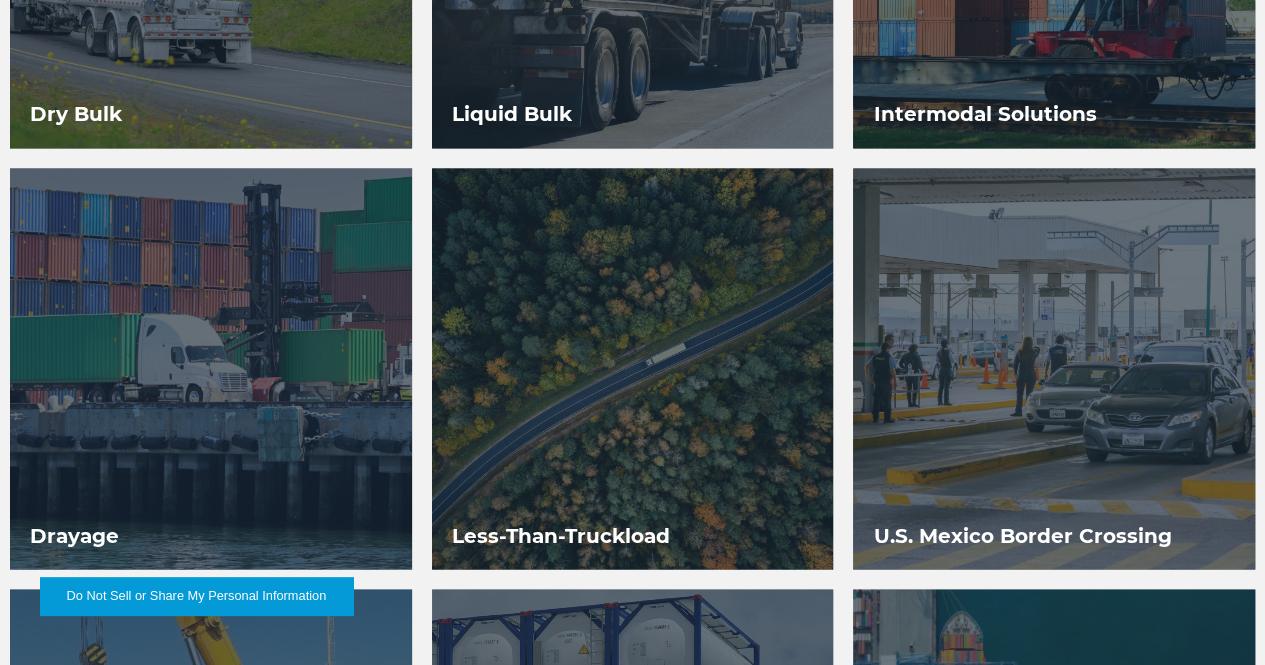 click at bounding box center (211, 1212) 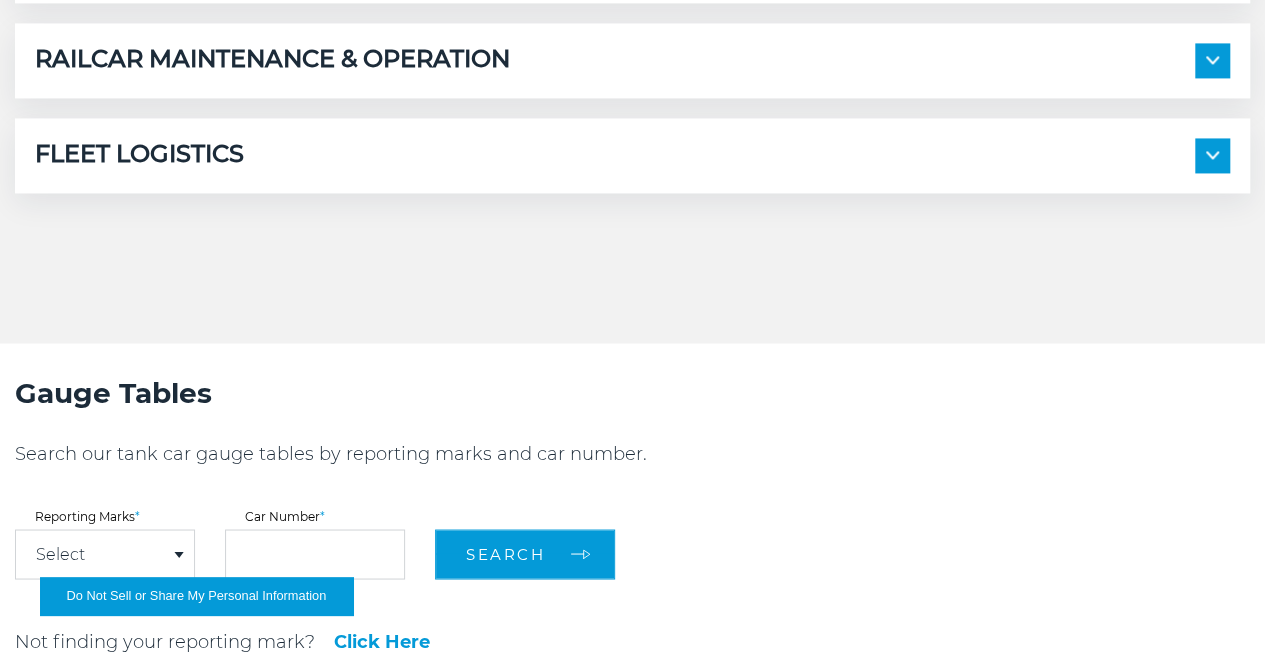scroll, scrollTop: 1459, scrollLeft: 0, axis: vertical 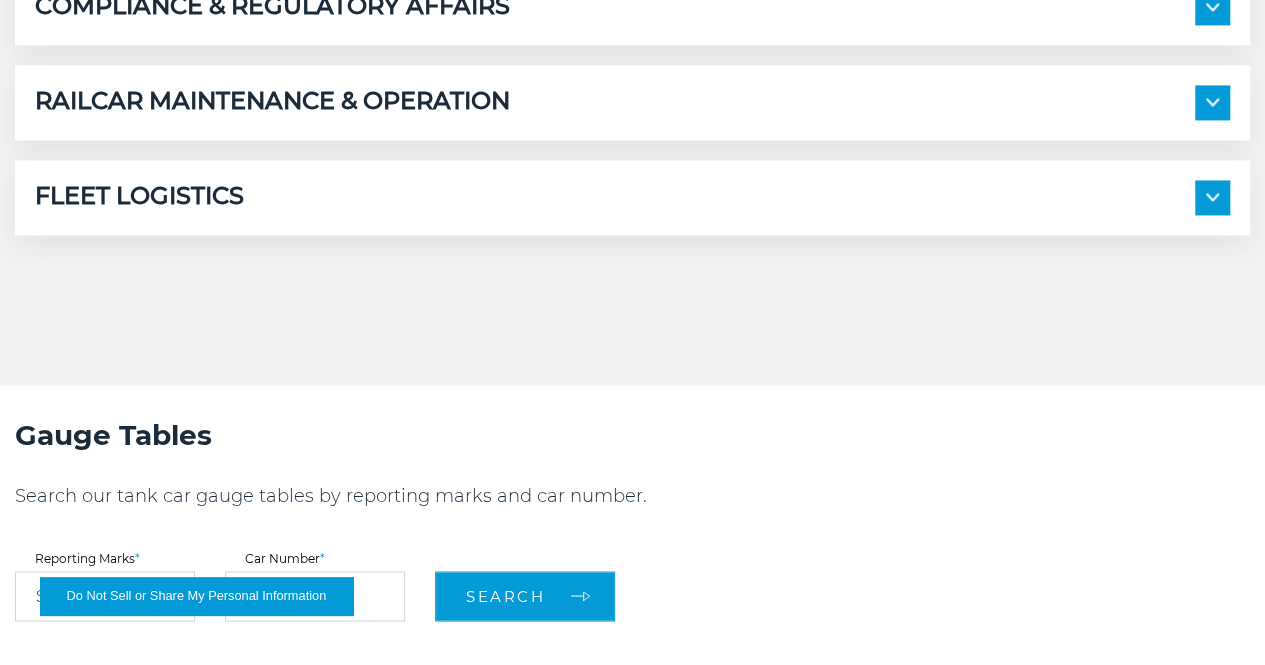 click at bounding box center (1212, 197) 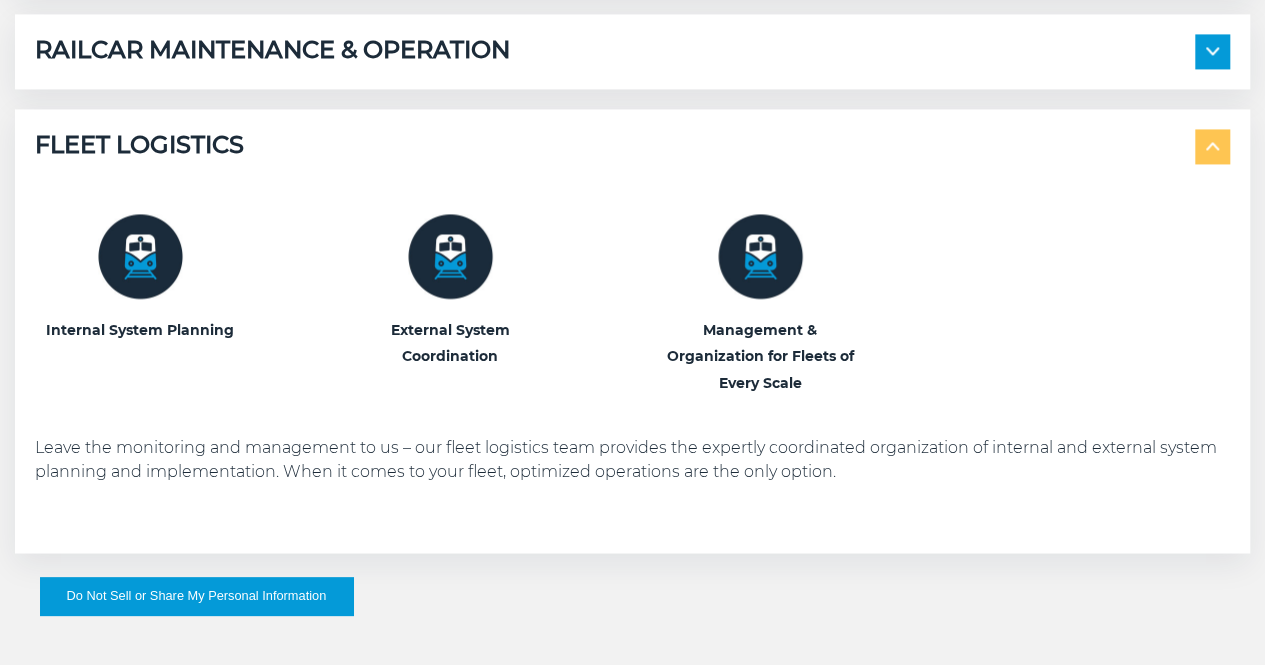 scroll, scrollTop: 1359, scrollLeft: 0, axis: vertical 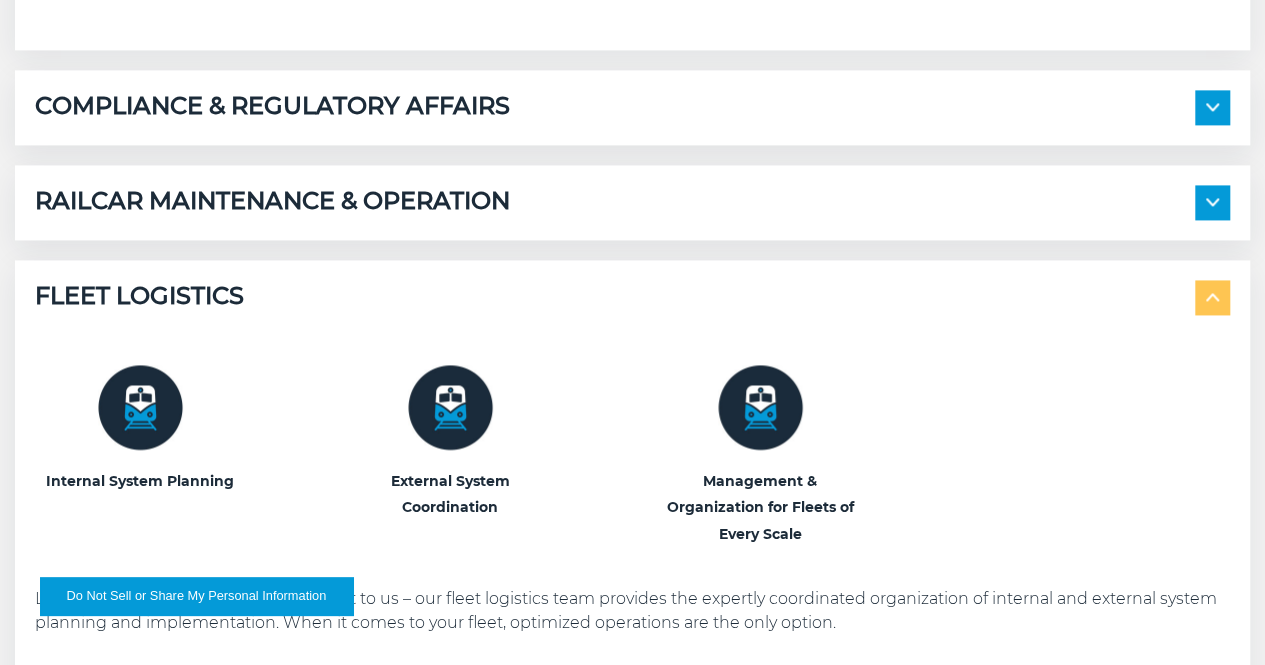 click at bounding box center (1212, 202) 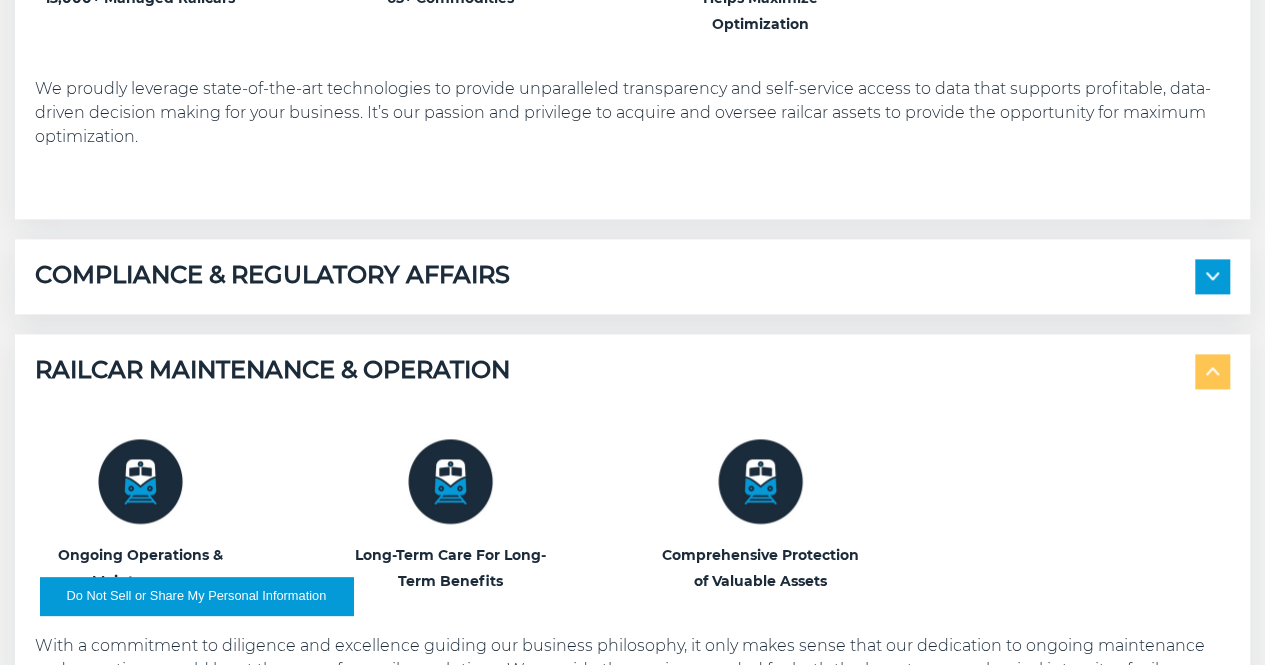 scroll, scrollTop: 1159, scrollLeft: 0, axis: vertical 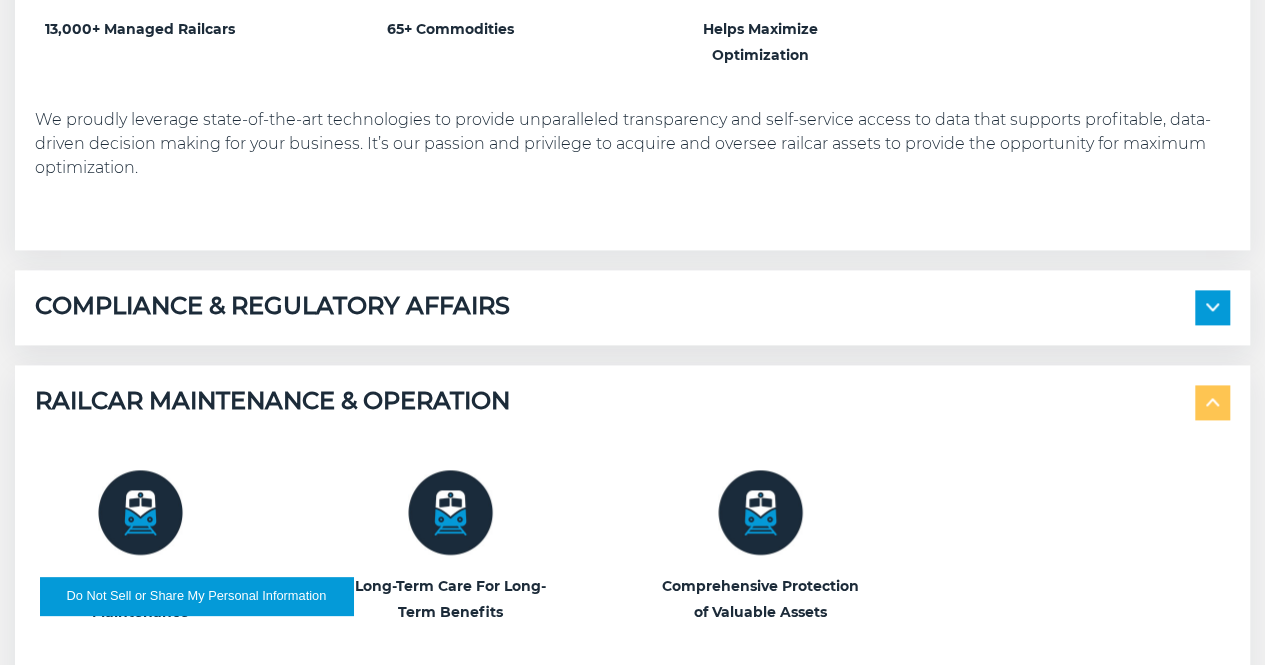 click at bounding box center (1212, 307) 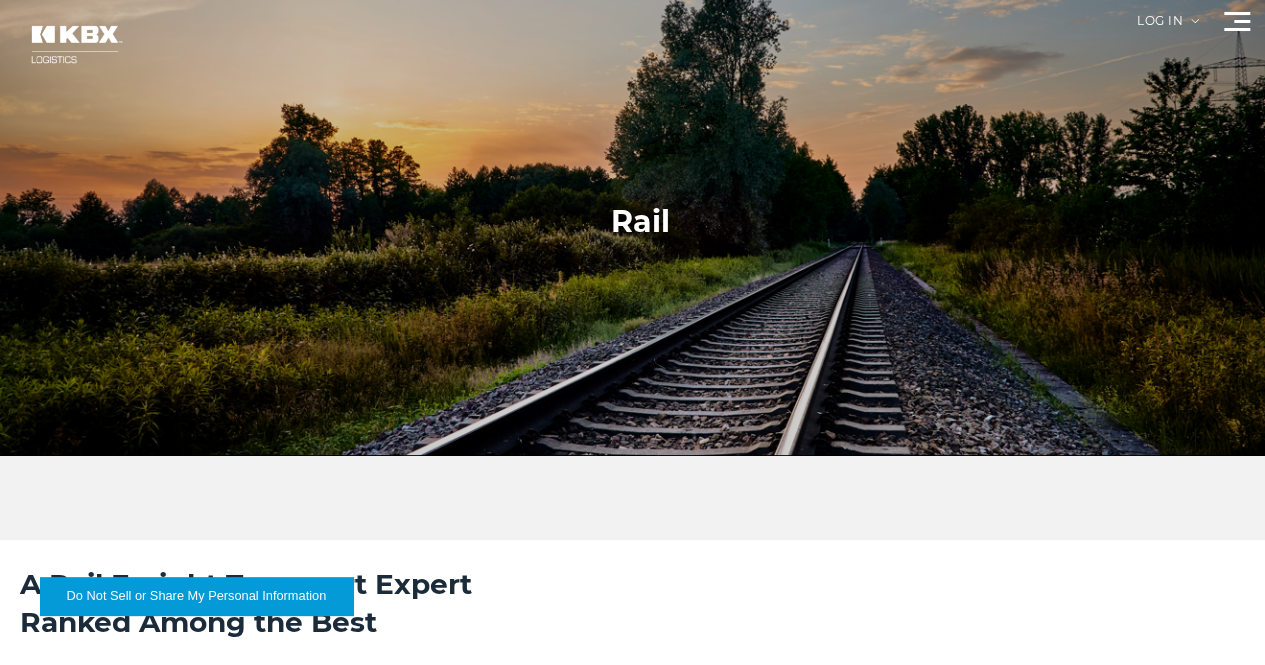 scroll, scrollTop: 0, scrollLeft: 0, axis: both 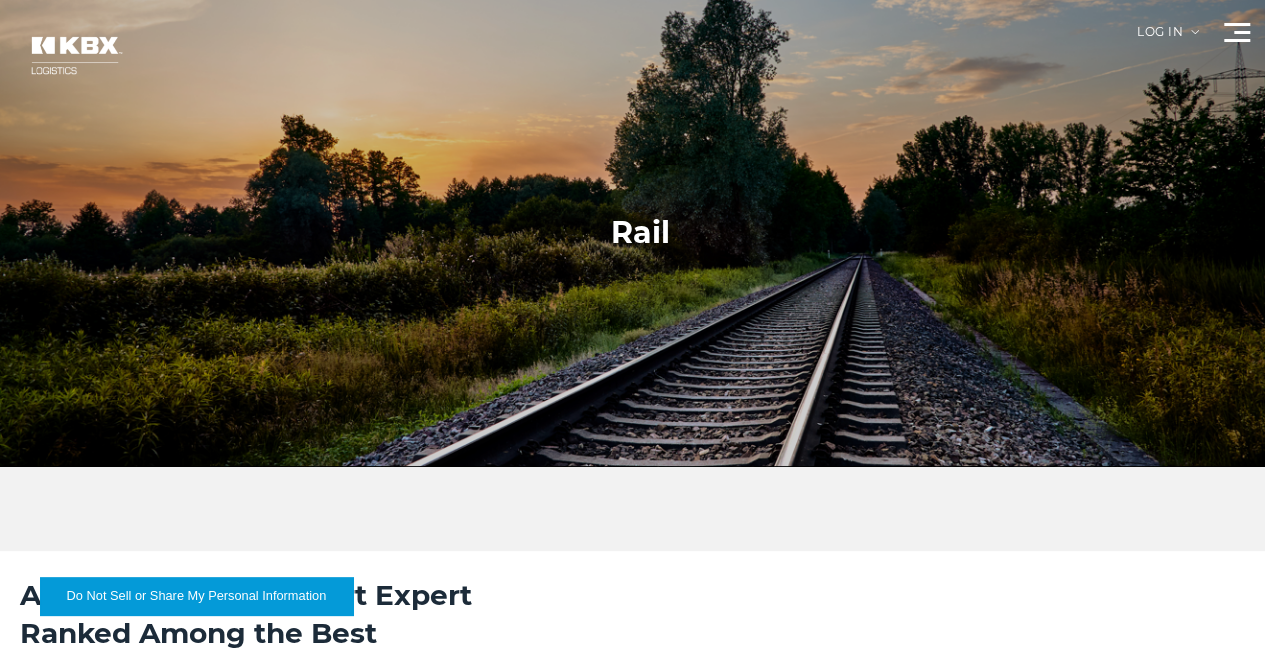 click on "Our Solutions" at bounding box center [0, 0] 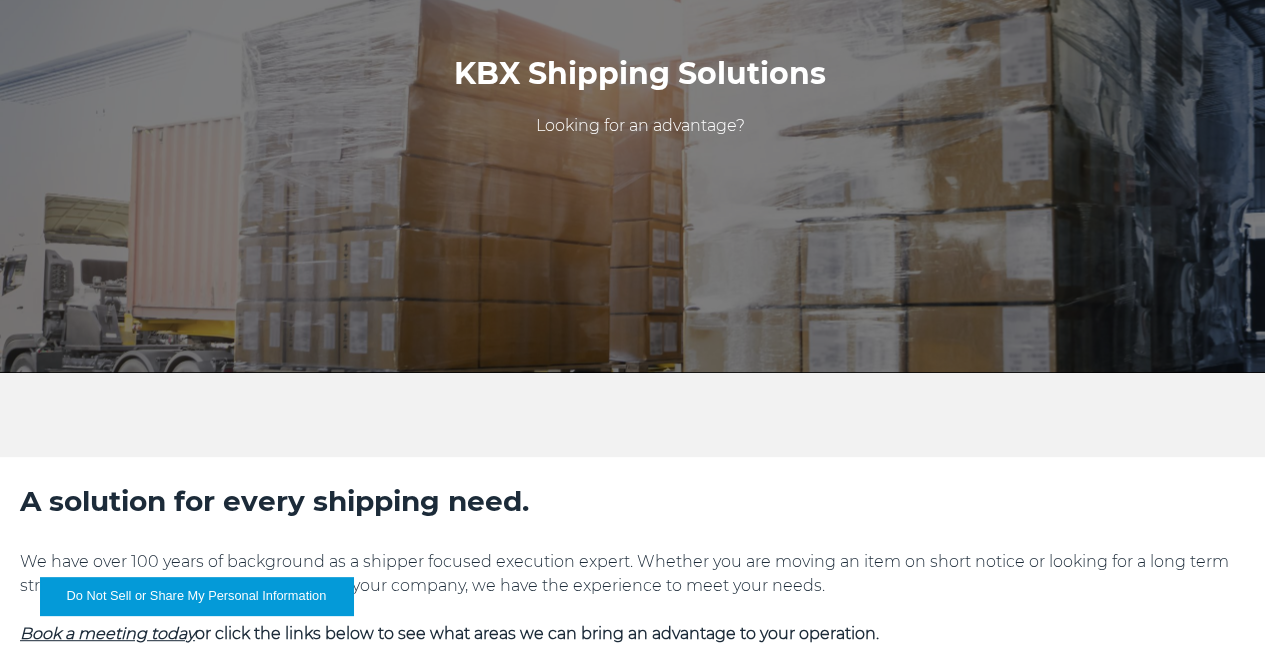 scroll, scrollTop: 0, scrollLeft: 0, axis: both 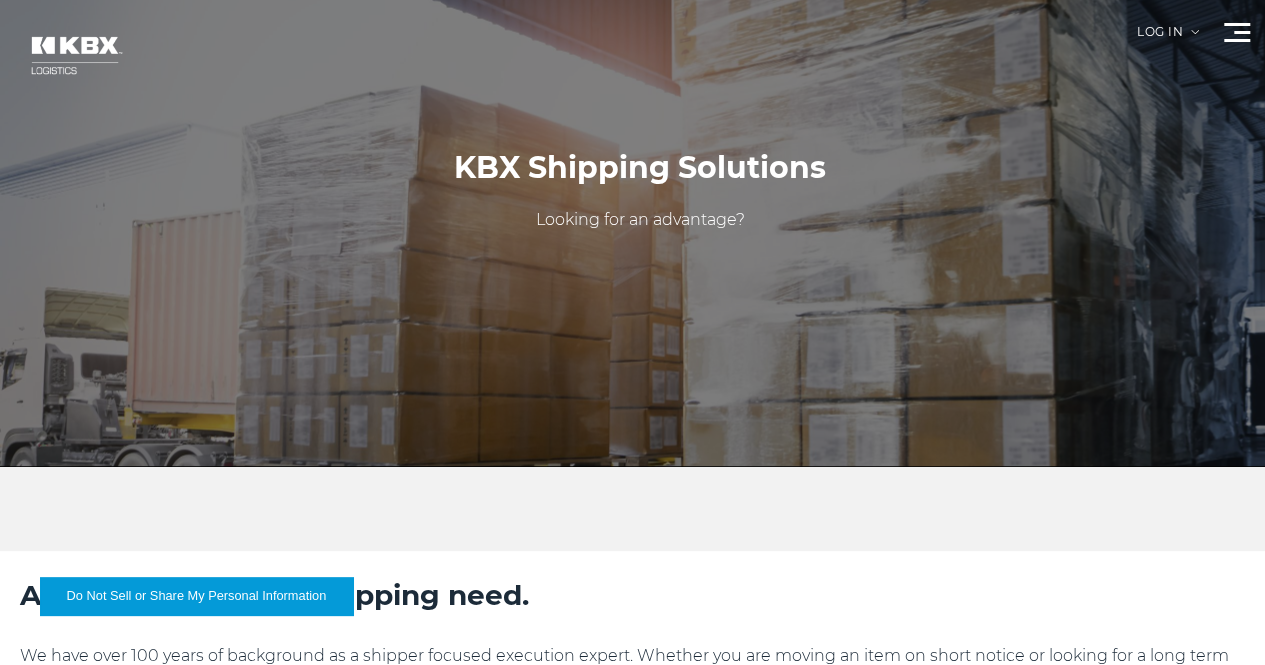 click on "RAIL" at bounding box center [0, 0] 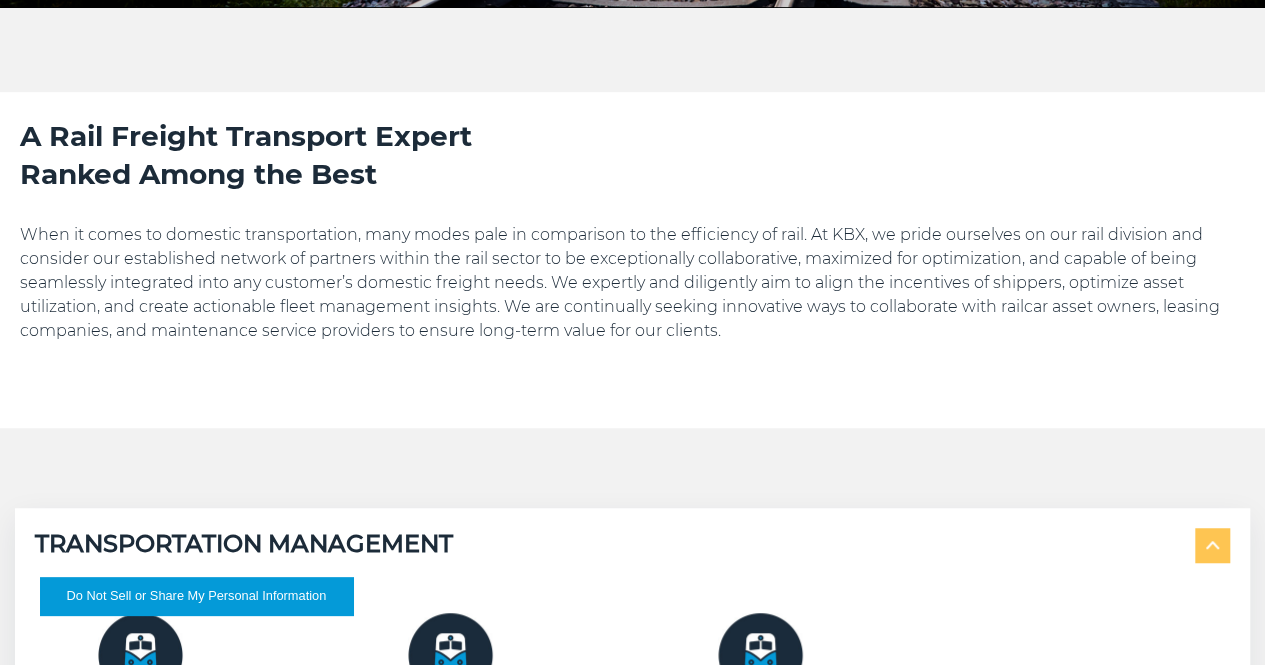 scroll, scrollTop: 0, scrollLeft: 0, axis: both 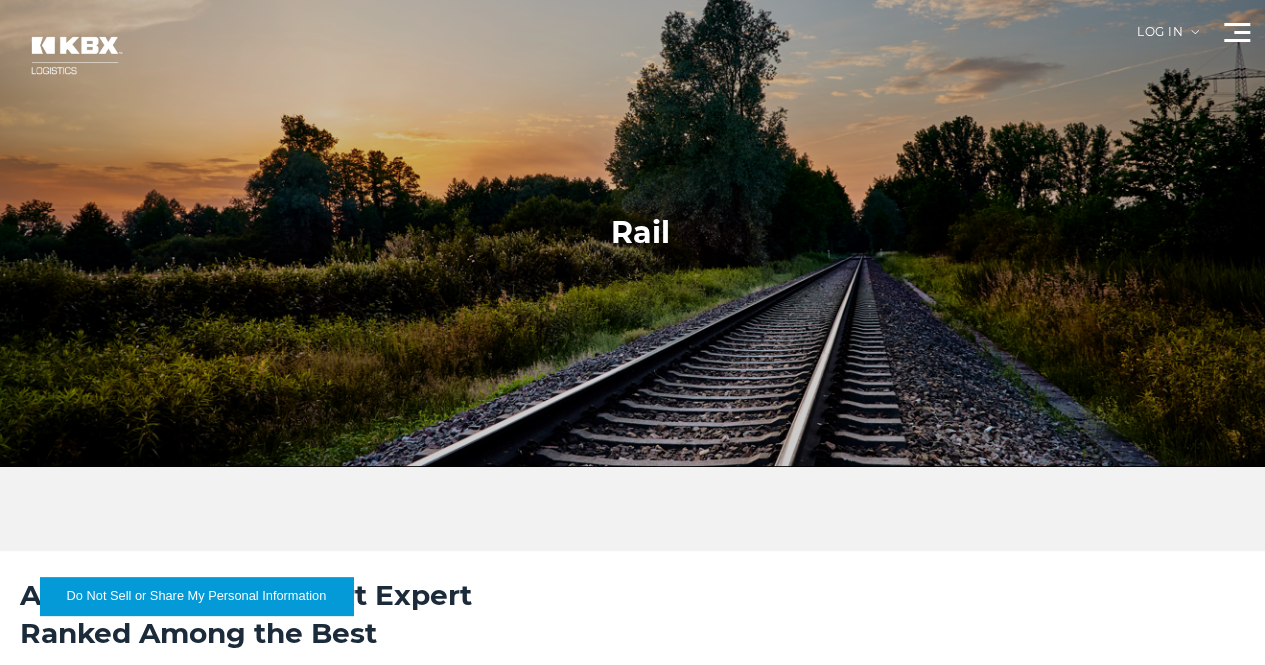 click on "Our Solutions" at bounding box center (0, 0) 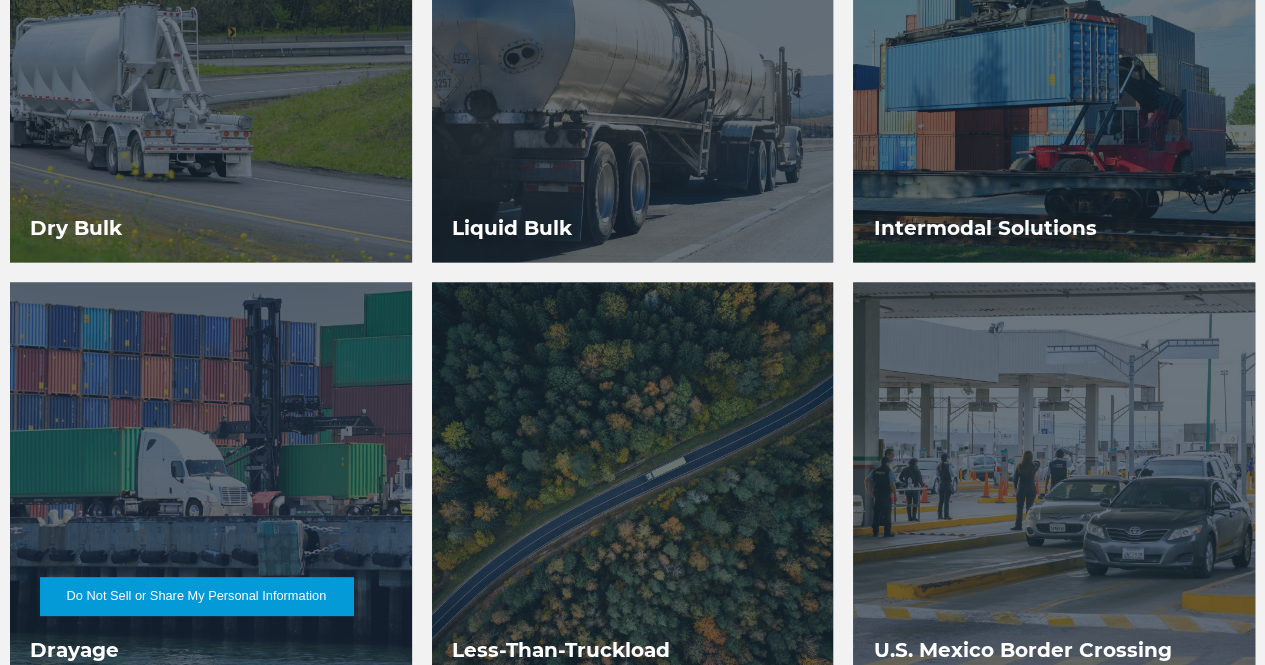 scroll, scrollTop: 1600, scrollLeft: 0, axis: vertical 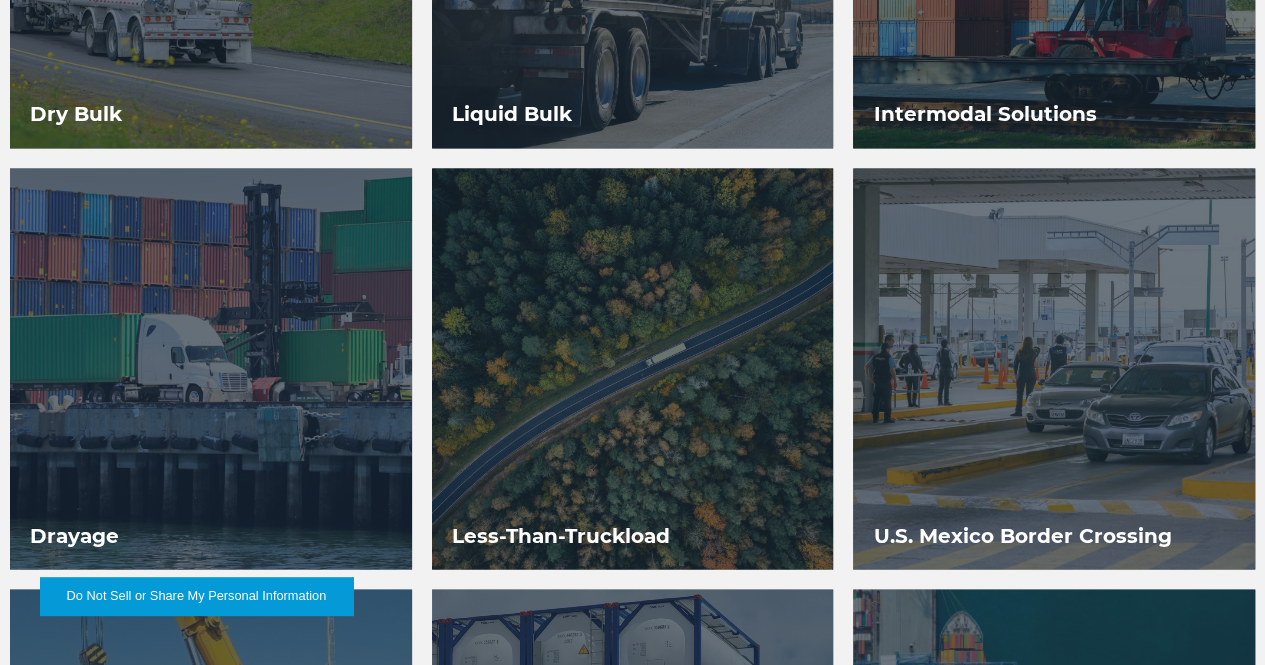 click at bounding box center [211, 1212] 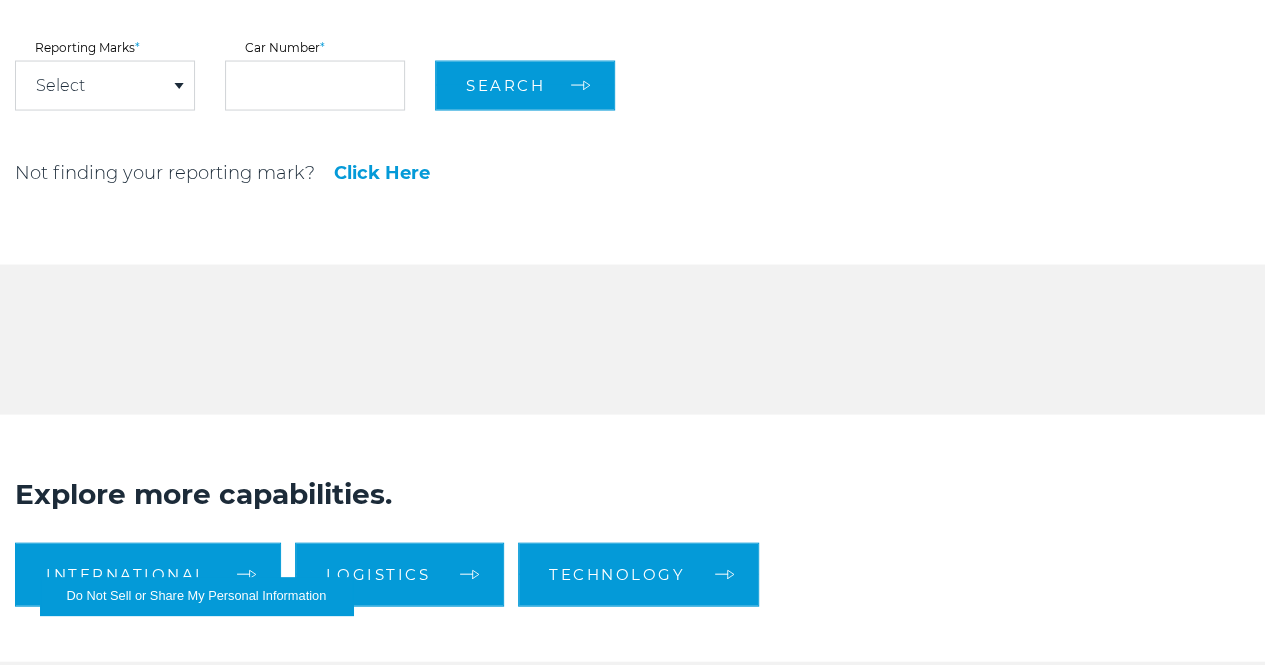 scroll, scrollTop: 2000, scrollLeft: 0, axis: vertical 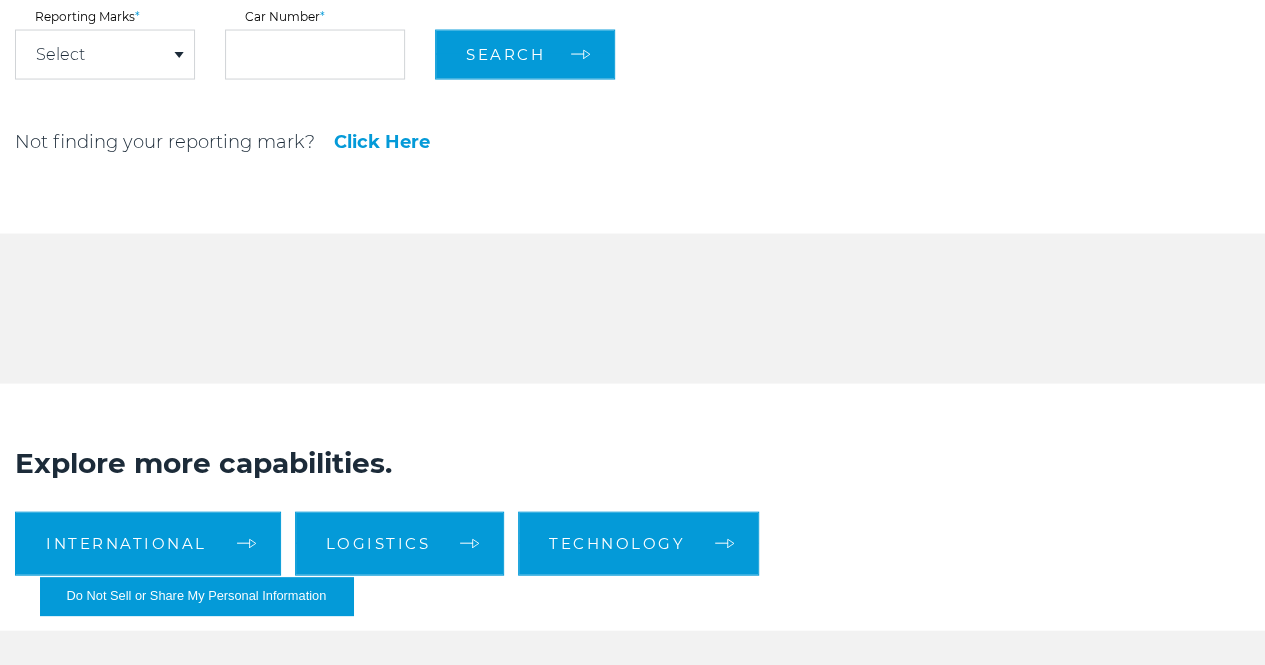 click on "Click Here" at bounding box center (382, 142) 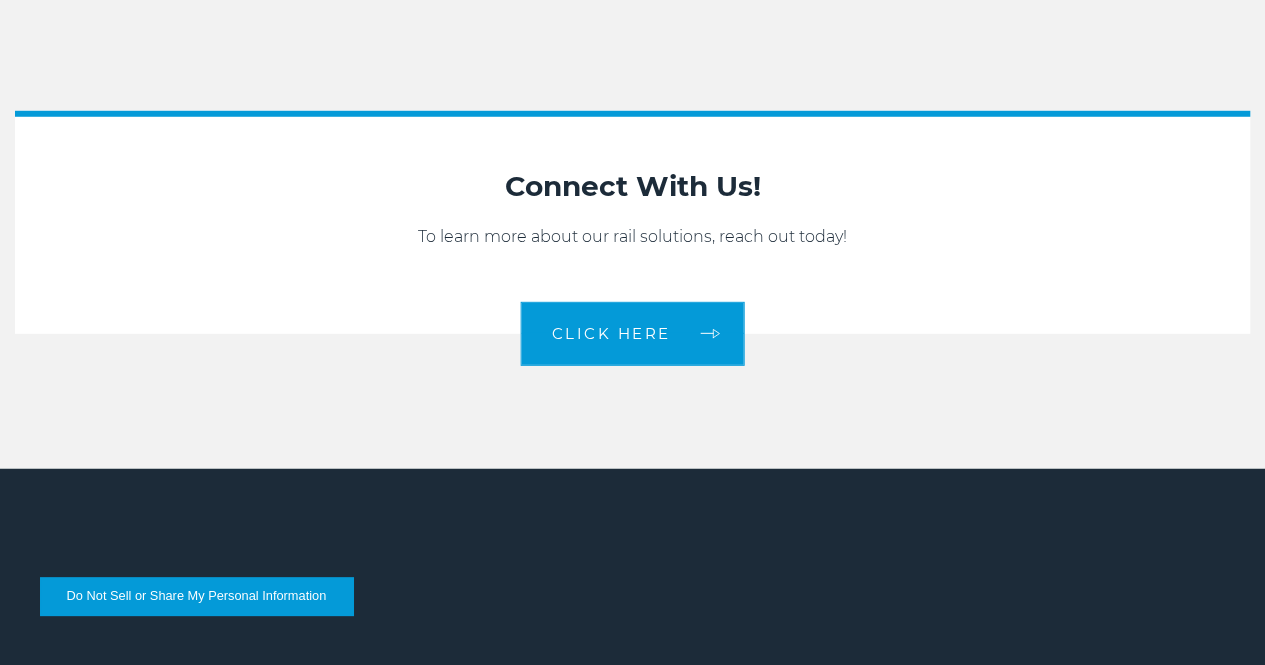 scroll, scrollTop: 2800, scrollLeft: 0, axis: vertical 